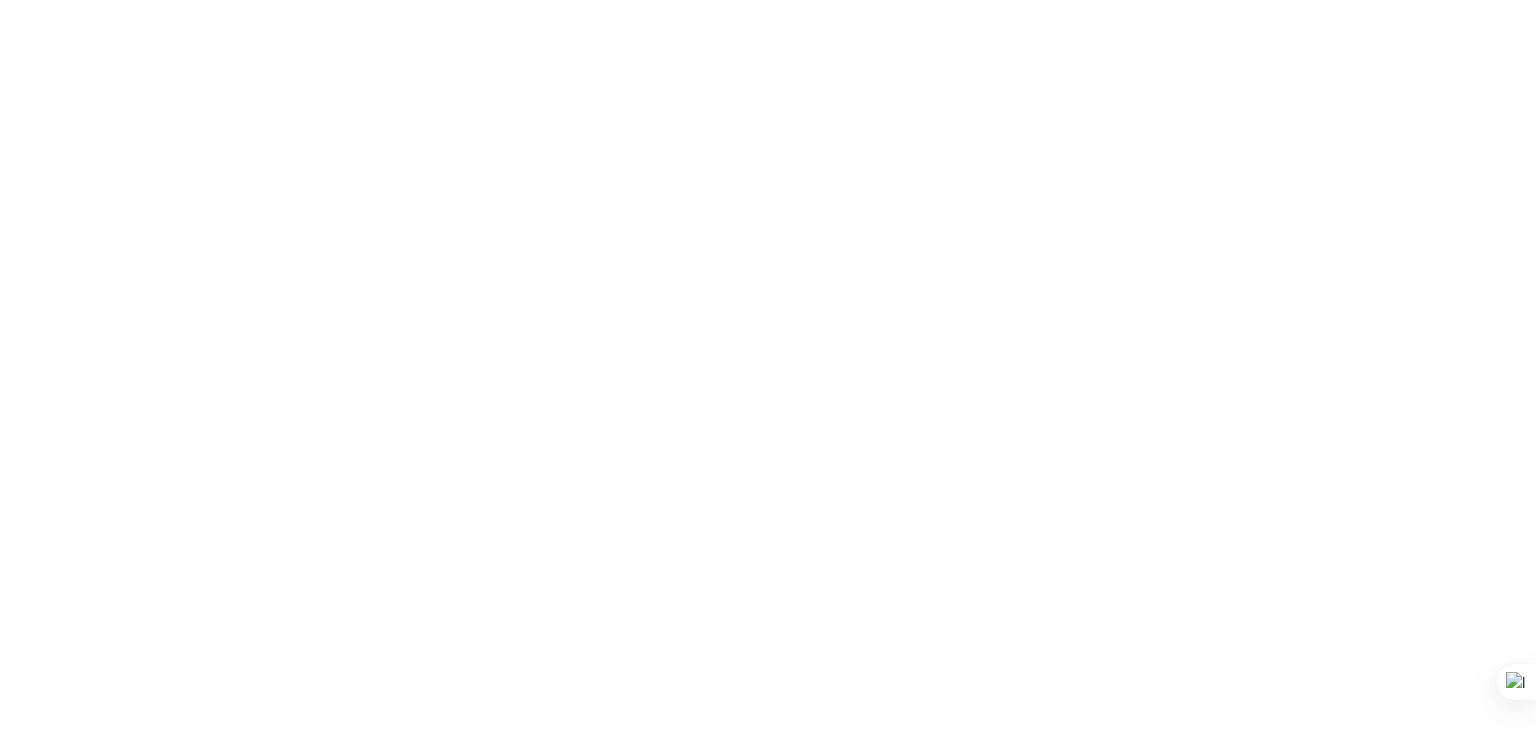scroll, scrollTop: 0, scrollLeft: 0, axis: both 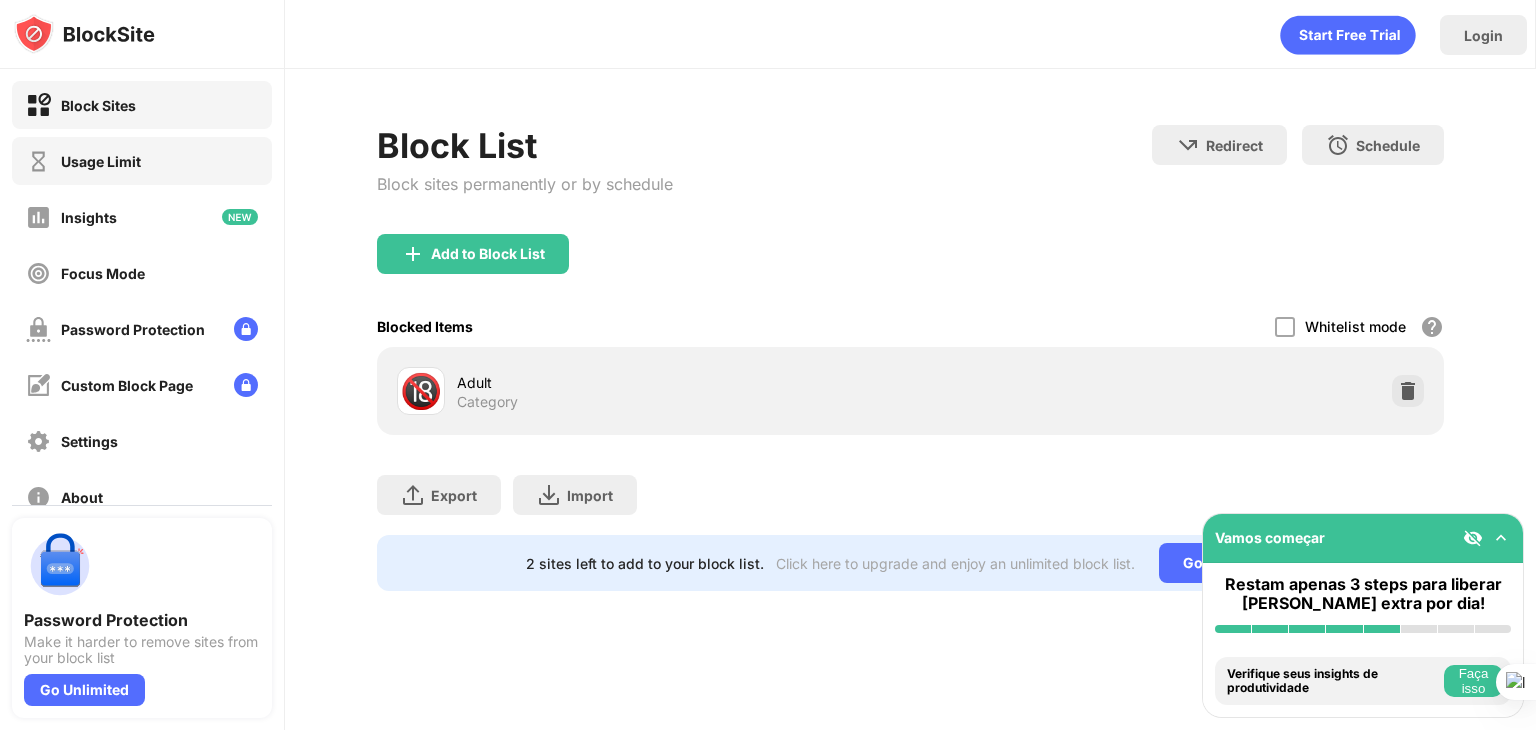 drag, startPoint x: 144, startPoint y: 162, endPoint x: 158, endPoint y: 156, distance: 15.231546 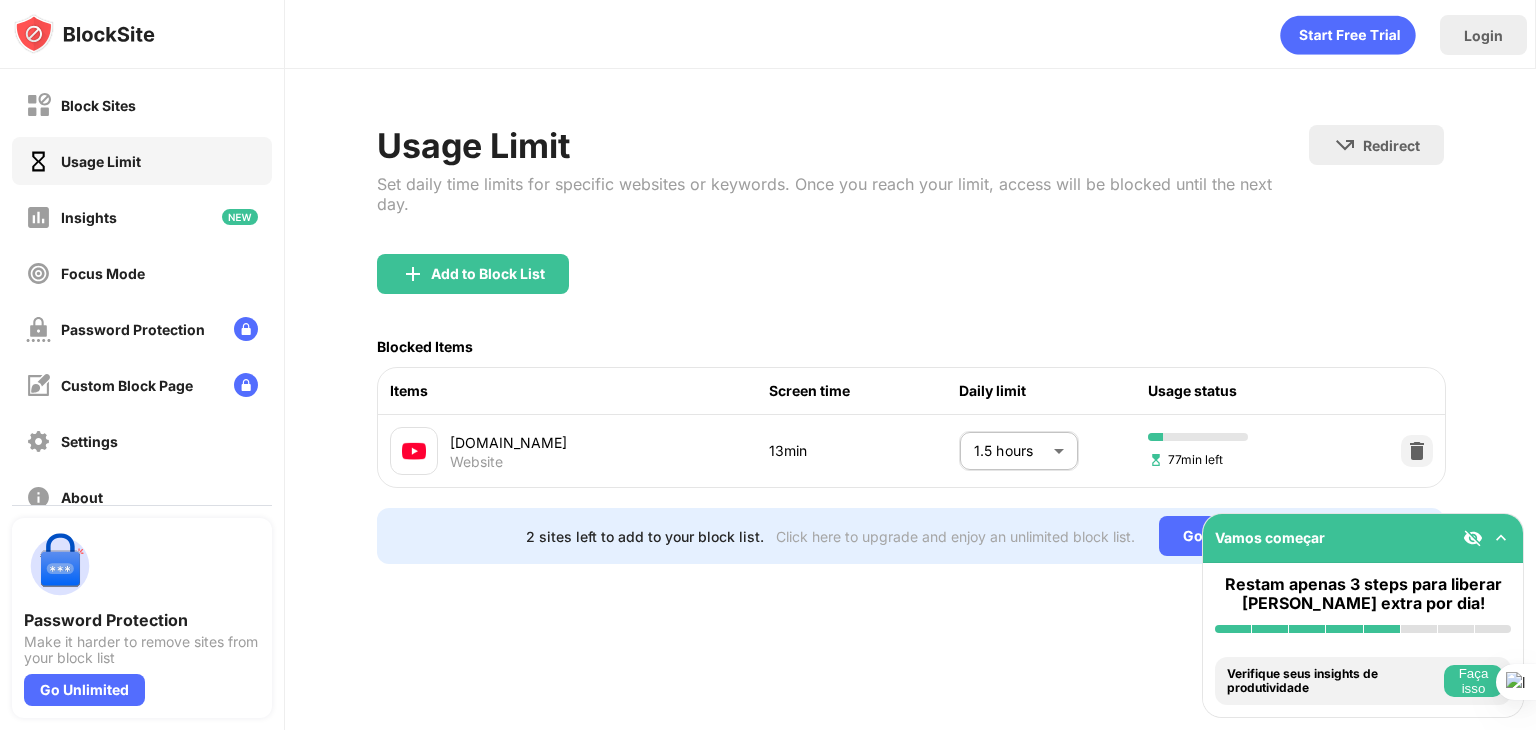 click on "Block Sites Usage Limit Insights Focus Mode Password Protection Custom Block Page Settings About Blocking Sync with other devices Disabled Password Protection Make it harder to remove sites from your block list Go Unlimited Vamos começar Restam apenas 3 steps para liberar [PERSON_NAME] extra por dia! Instalar BlockSite Habilitar bloqueio por categoria Adicione pelo menos 1 site à sua lista de bloqueio Obtenha sugestões personalizadas de produtividade Fixe o BlockSite na sua barra de tarefas Verifique seus insights de produtividade Faça isso Tente visitar um site da sua lista de bloqueio Faça isso Obtenha nosso aplicativo móvel gratuitamente Faça isso Login Usage Limit Set daily time limits for specific websites or keywords. Once you reach your limit, access will be blocked until the next day. Redirect Choose a site to be redirected to when blocking is active Add to Block List Blocked Items Items Screen time Daily limit Usage status [DOMAIN_NAME] Website 13min 1.5 hours ** ​ 77min left Go Unlimited" at bounding box center (768, 365) 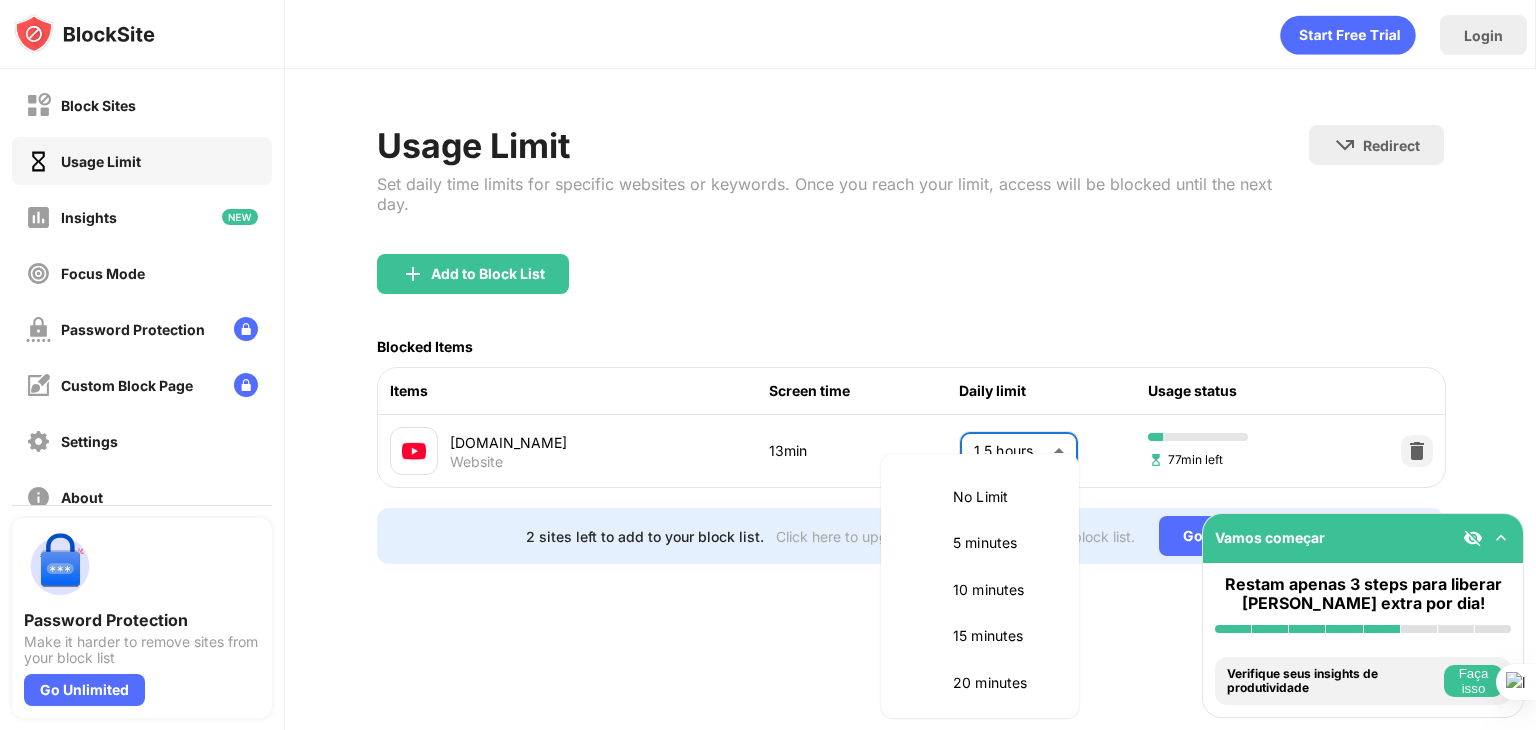 scroll, scrollTop: 514, scrollLeft: 0, axis: vertical 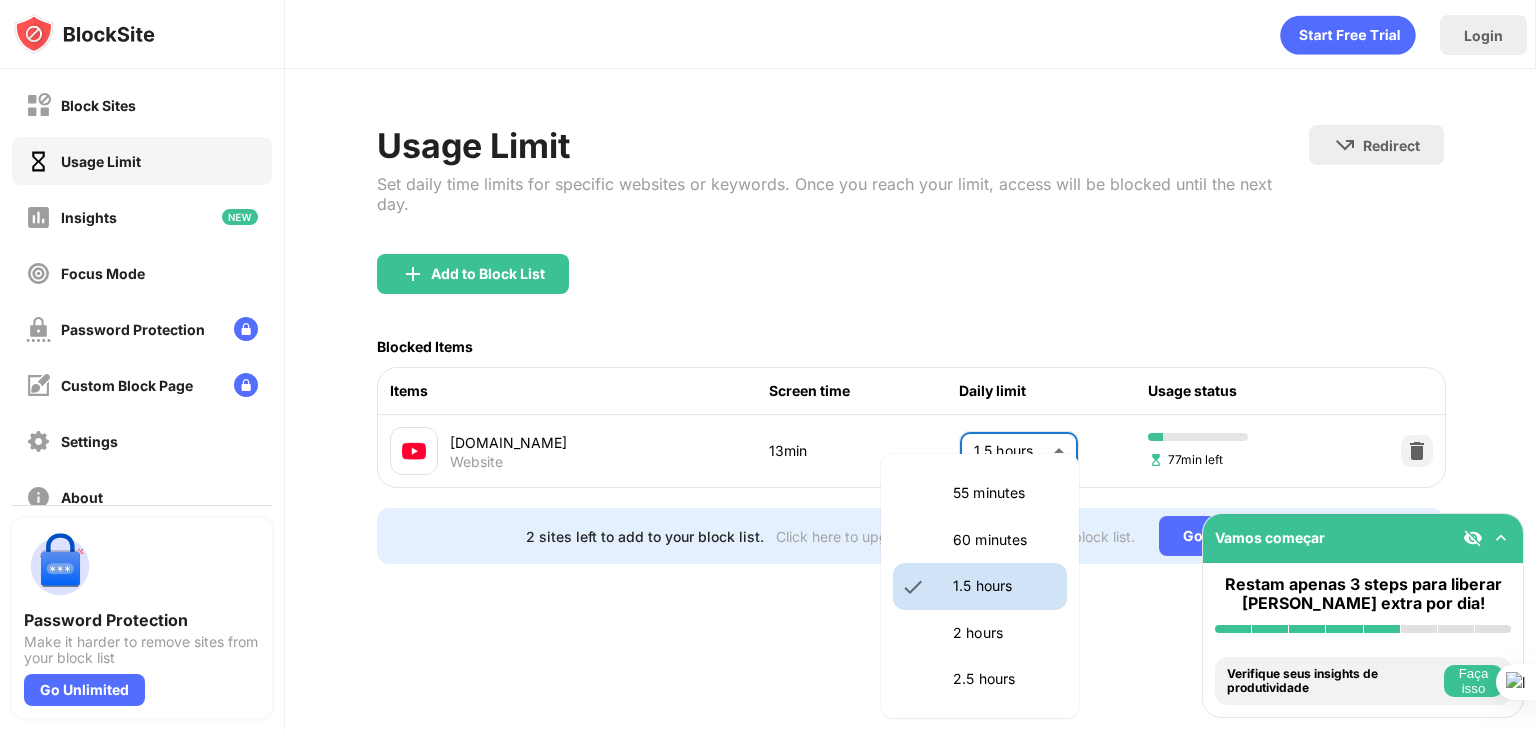click on "60 minutes" at bounding box center (1004, 540) 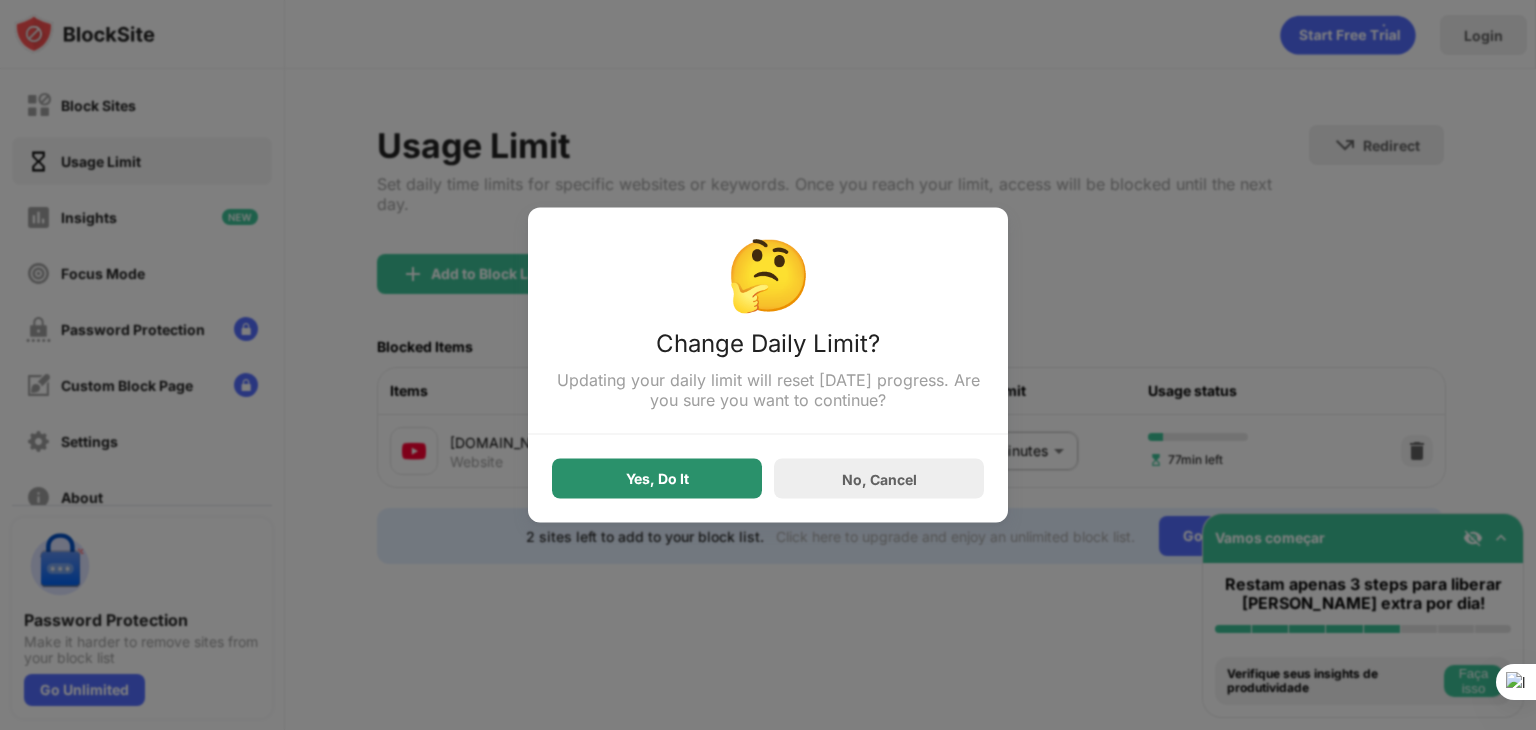 click on "Yes, Do It" at bounding box center (657, 479) 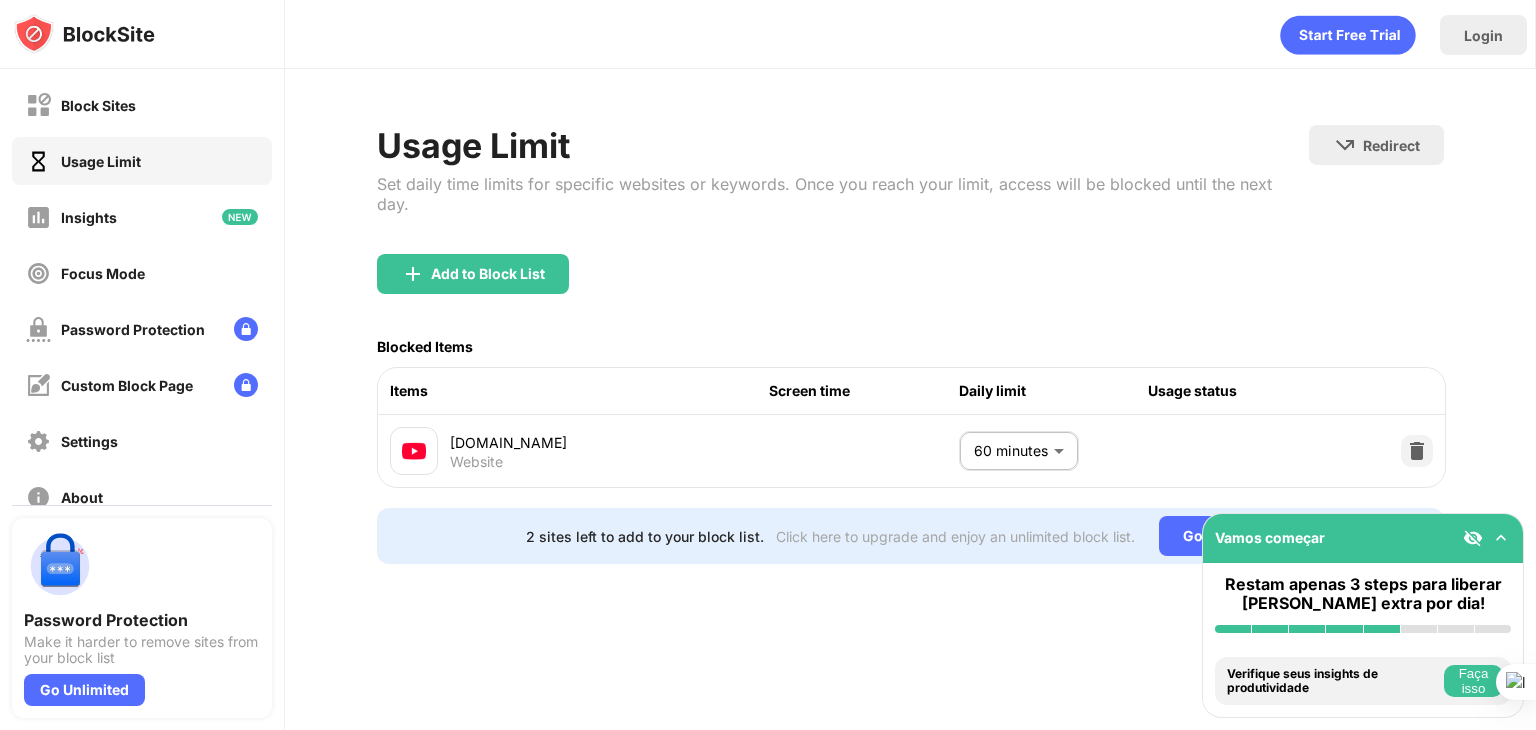 drag, startPoint x: 1148, startPoint y: 261, endPoint x: 935, endPoint y: 129, distance: 250.58531 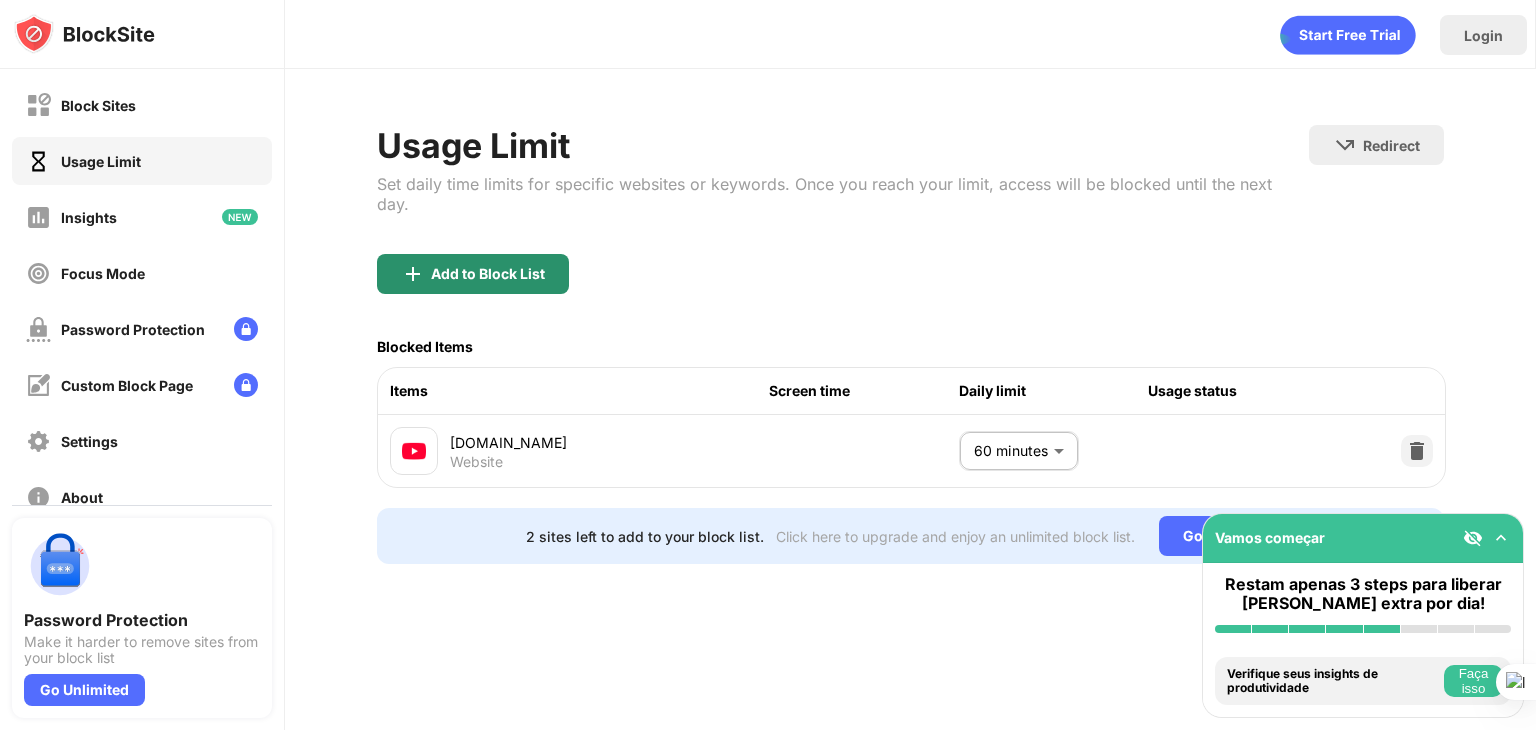 click on "Add to Block List" at bounding box center (473, 274) 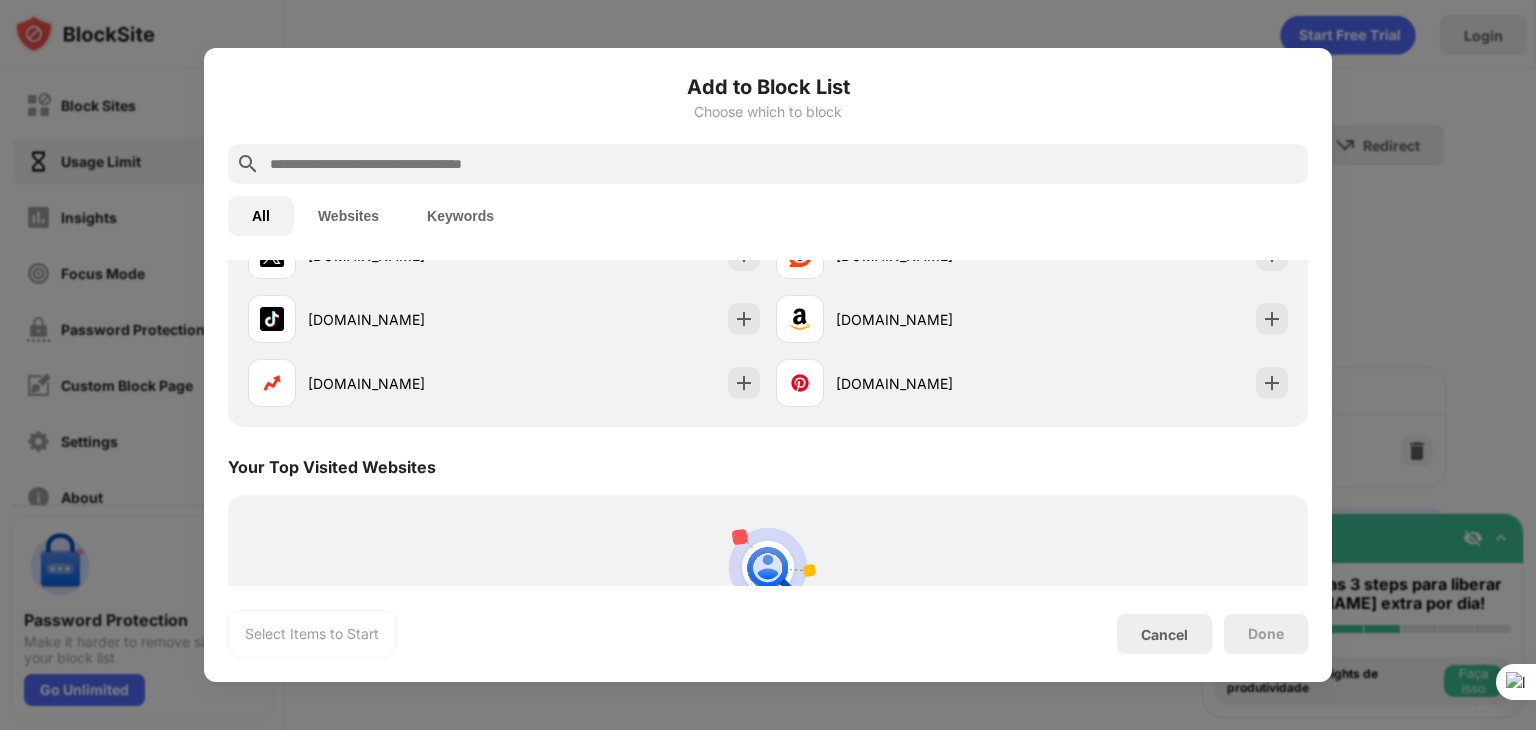 scroll, scrollTop: 0, scrollLeft: 0, axis: both 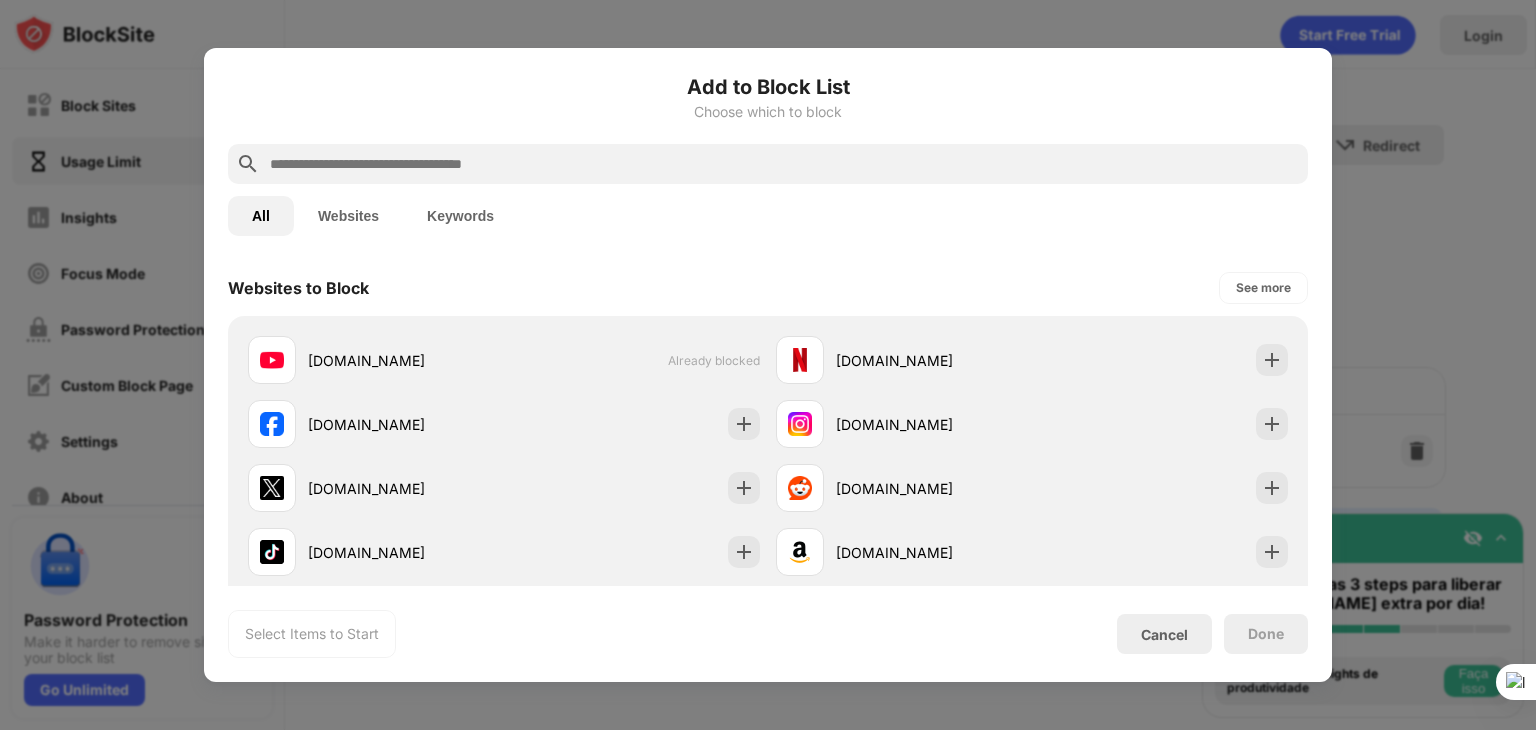 click on "Websites" at bounding box center (348, 216) 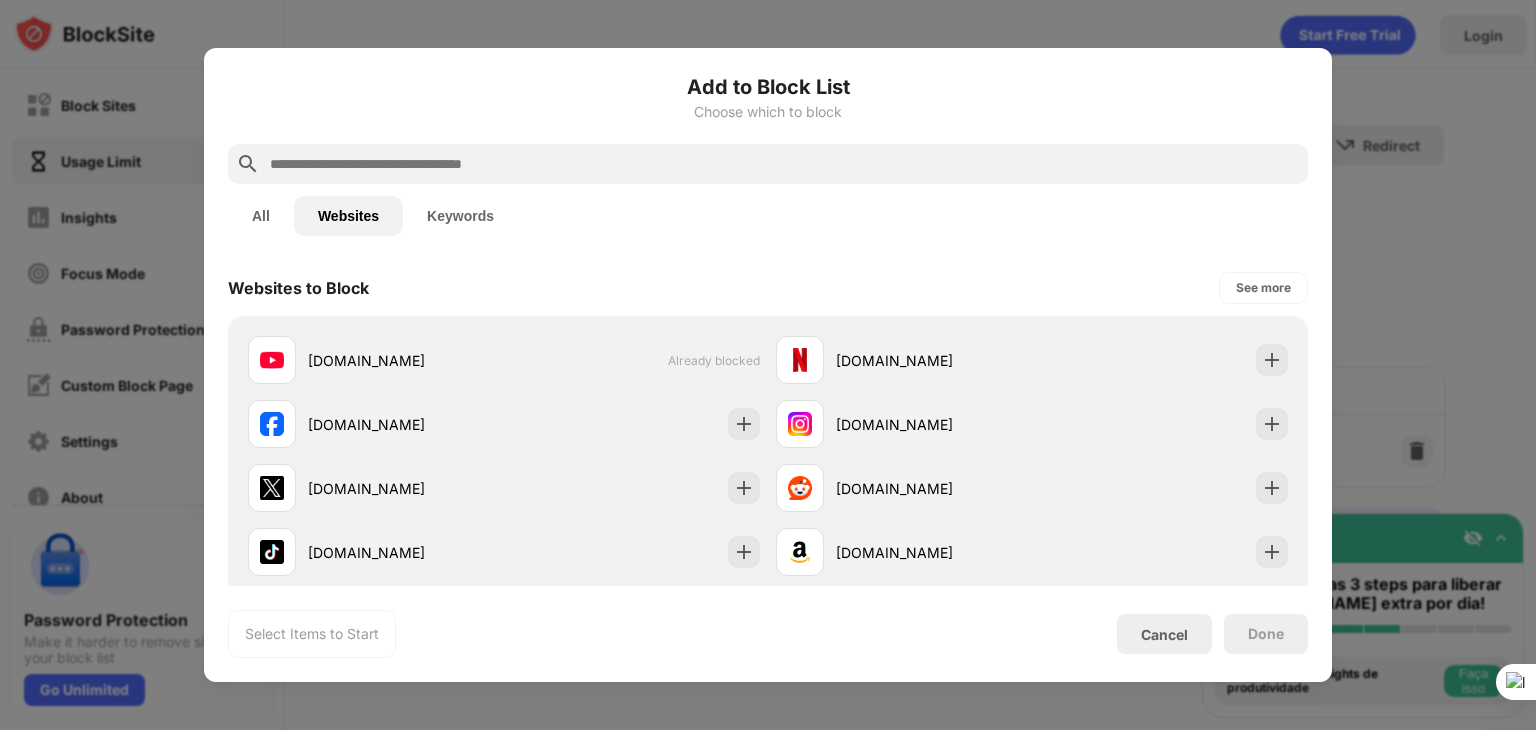 click on "Keywords" at bounding box center (460, 216) 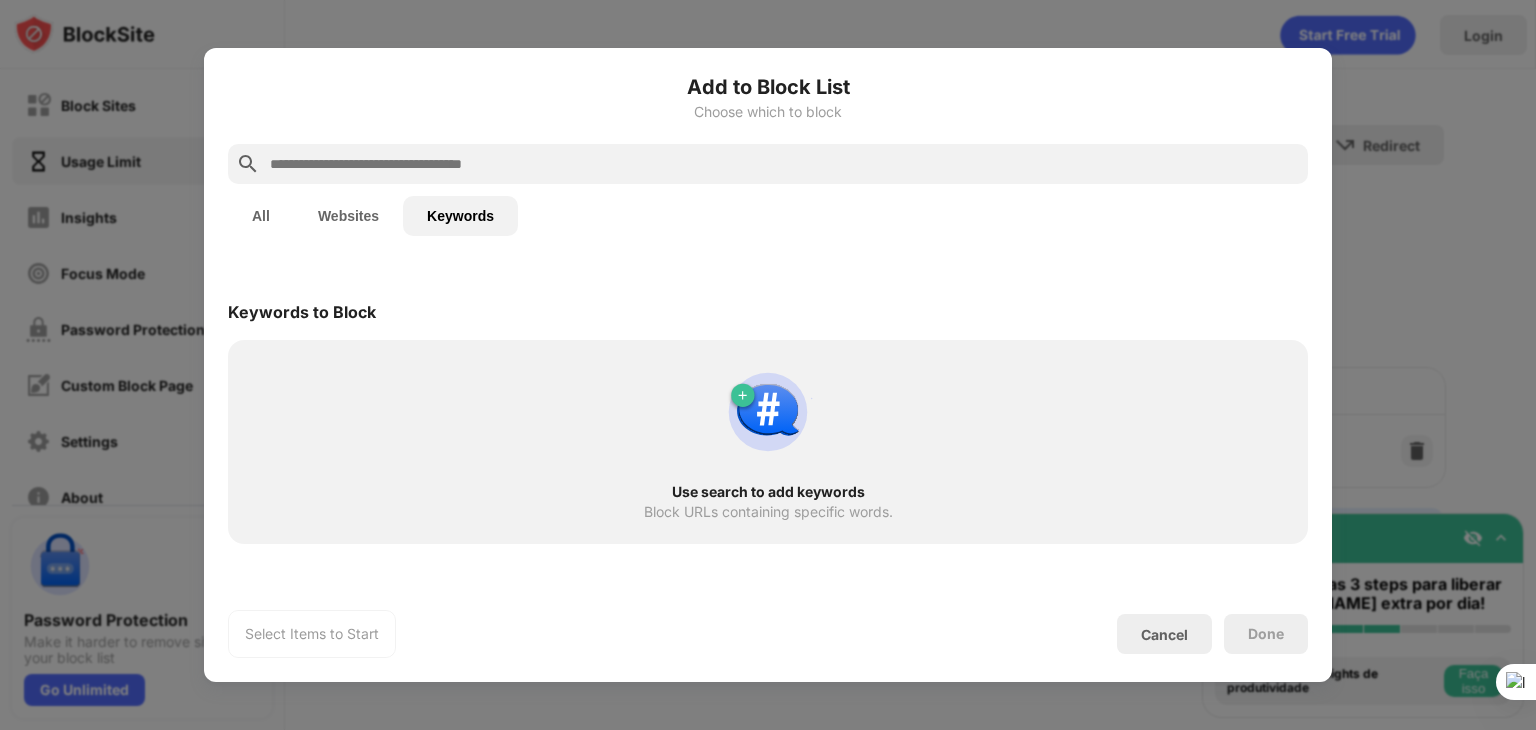 click on "All" at bounding box center (261, 216) 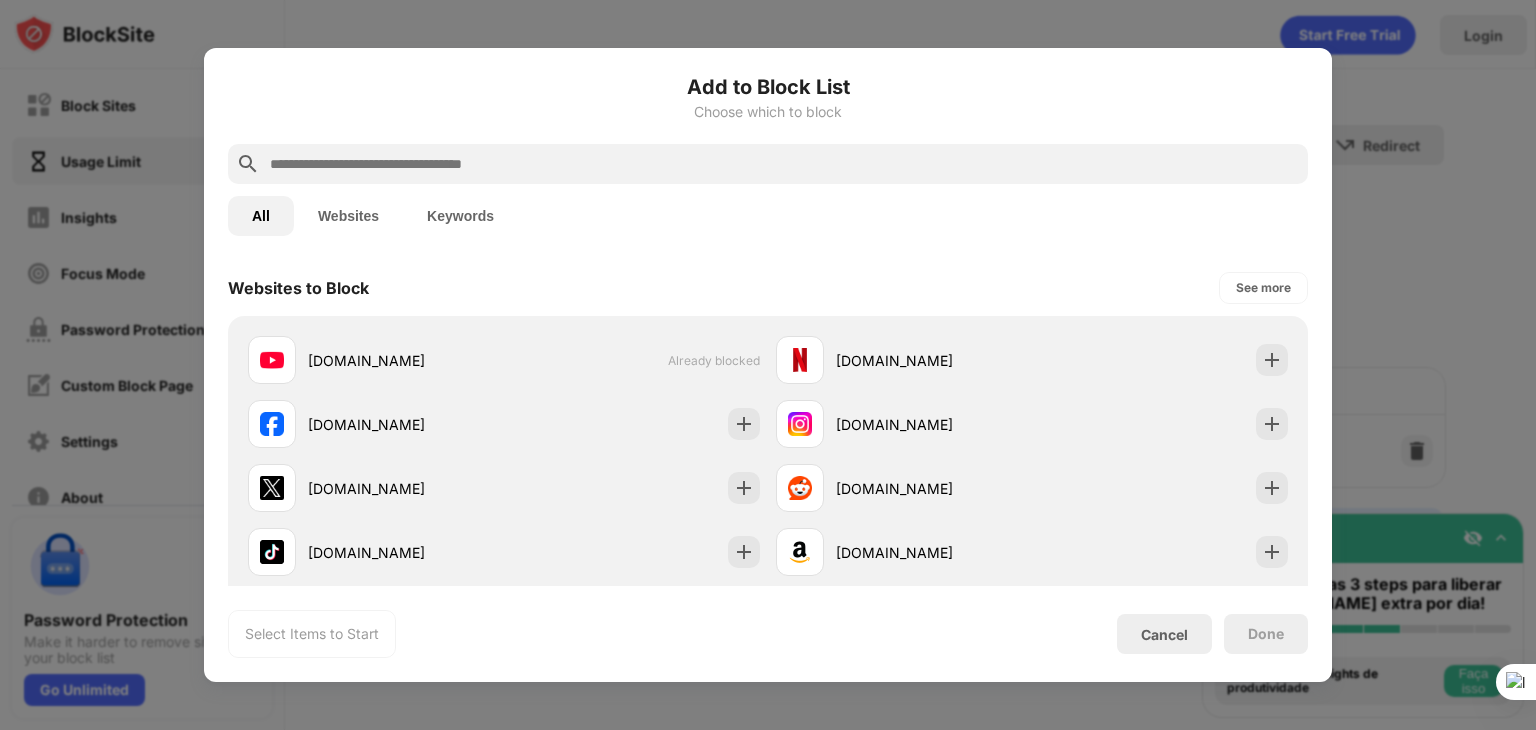 click at bounding box center [784, 164] 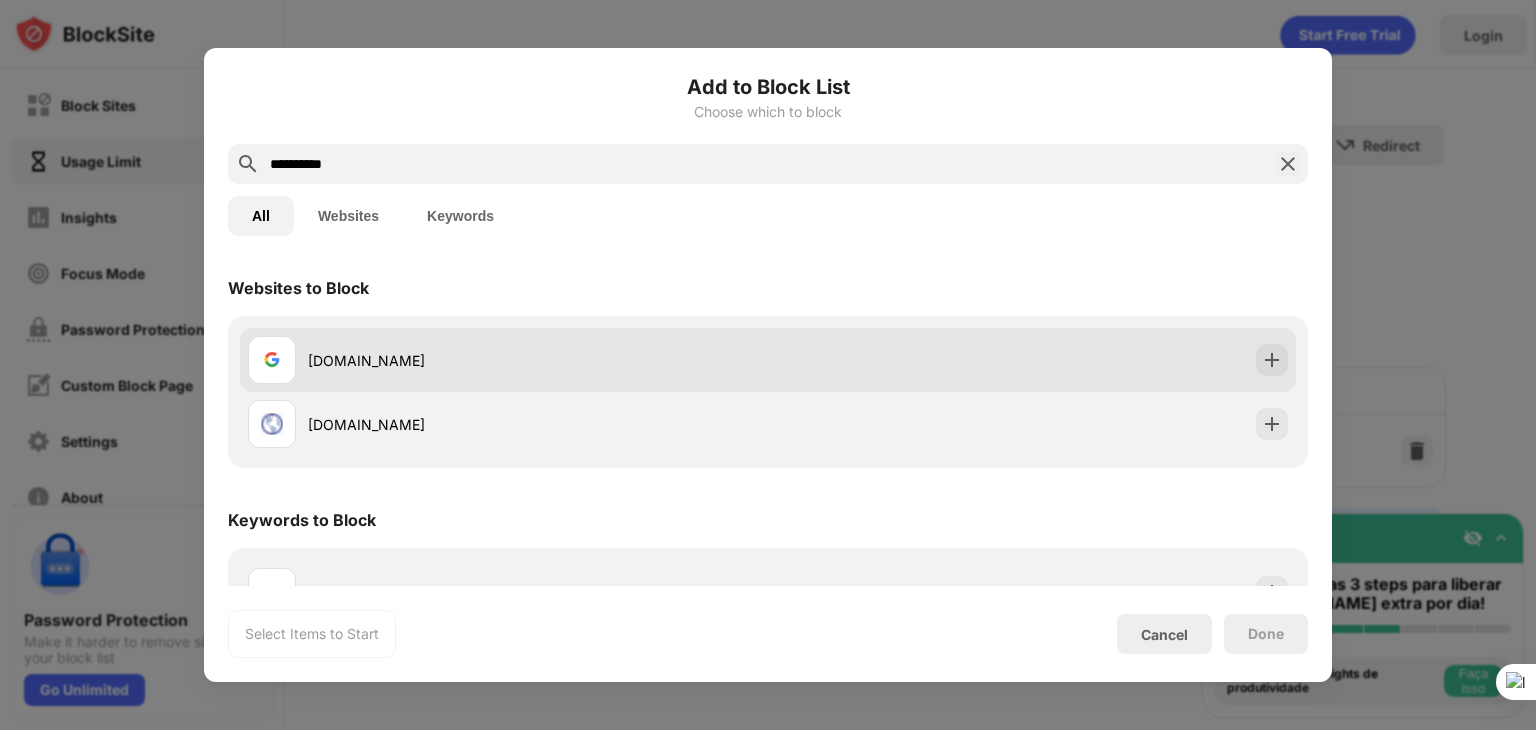 type on "**********" 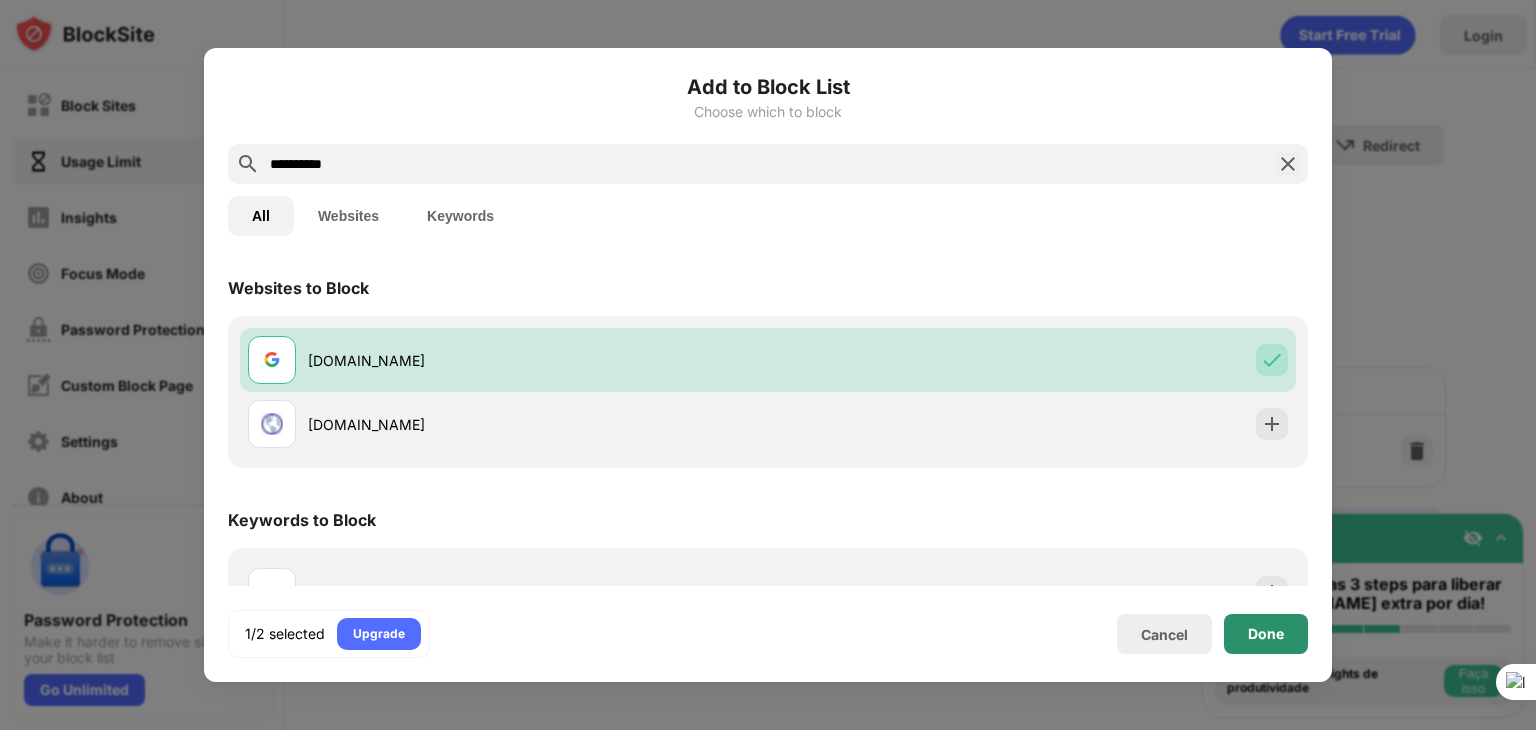 click on "Done" at bounding box center (1266, 634) 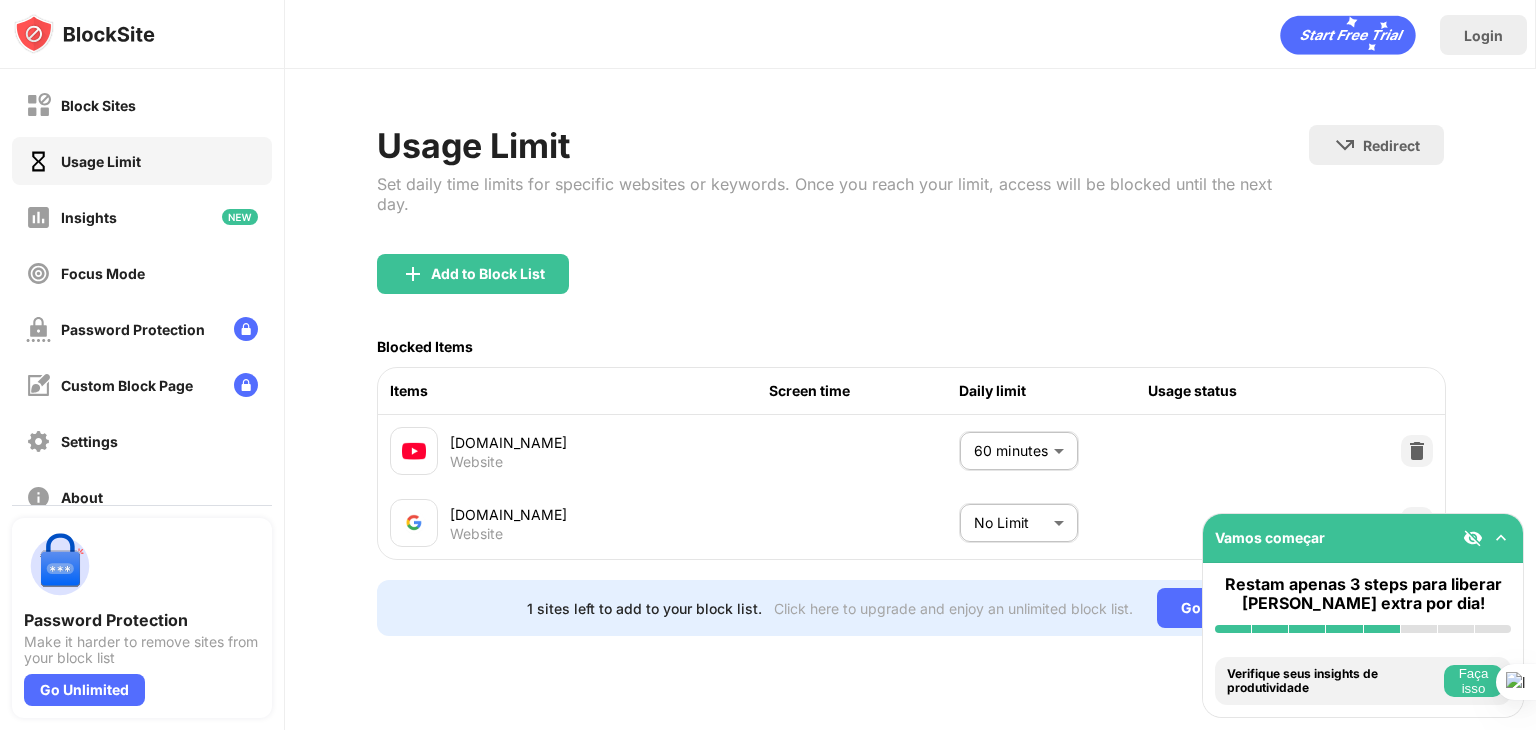 click on "Block Sites Usage Limit Insights Focus Mode Password Protection Custom Block Page Settings About Blocking Sync with other devices Disabled Password Protection Make it harder to remove sites from your block list Go Unlimited Vamos começar Restam apenas 3 steps para liberar [PERSON_NAME] extra por dia! Instalar BlockSite Habilitar bloqueio por categoria Adicione pelo menos 1 site à sua lista de bloqueio Obtenha sugestões personalizadas de produtividade Fixe o BlockSite na sua barra de tarefas Verifique seus insights de produtividade Faça isso Tente visitar um site da sua lista de bloqueio Faça isso Obtenha nosso aplicativo móvel gratuitamente Faça isso Login Usage Limit Set daily time limits for specific websites or keywords. Once you reach your limit, access will be blocked until the next day. Redirect Choose a site to be redirected to when blocking is active Add to Block List Blocked Items Items Screen time Daily limit Usage status [DOMAIN_NAME] Website 60 minutes ** ​ [DOMAIN_NAME] Website No Limit ********" at bounding box center [768, 365] 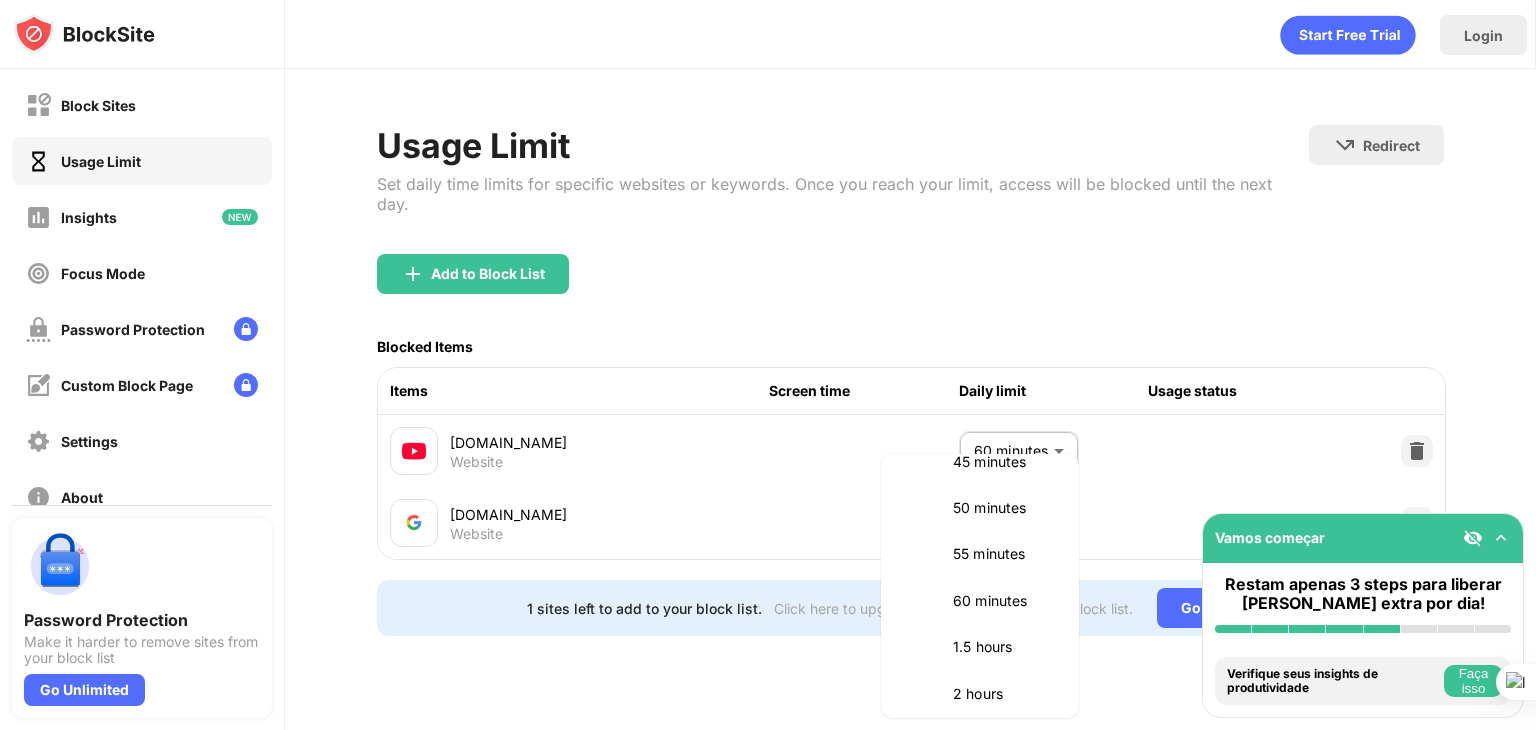 scroll, scrollTop: 500, scrollLeft: 0, axis: vertical 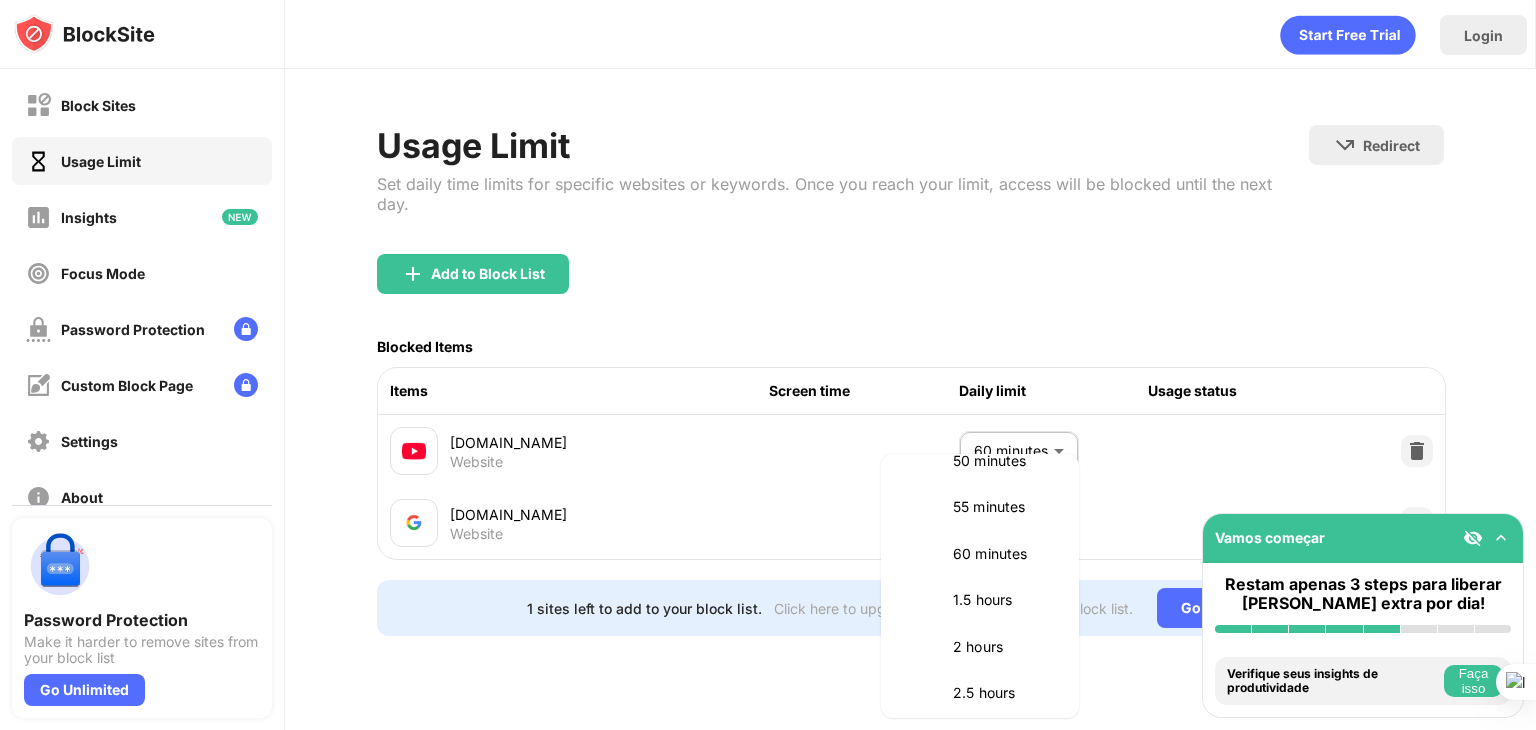 click on "60 minutes" at bounding box center [1004, 554] 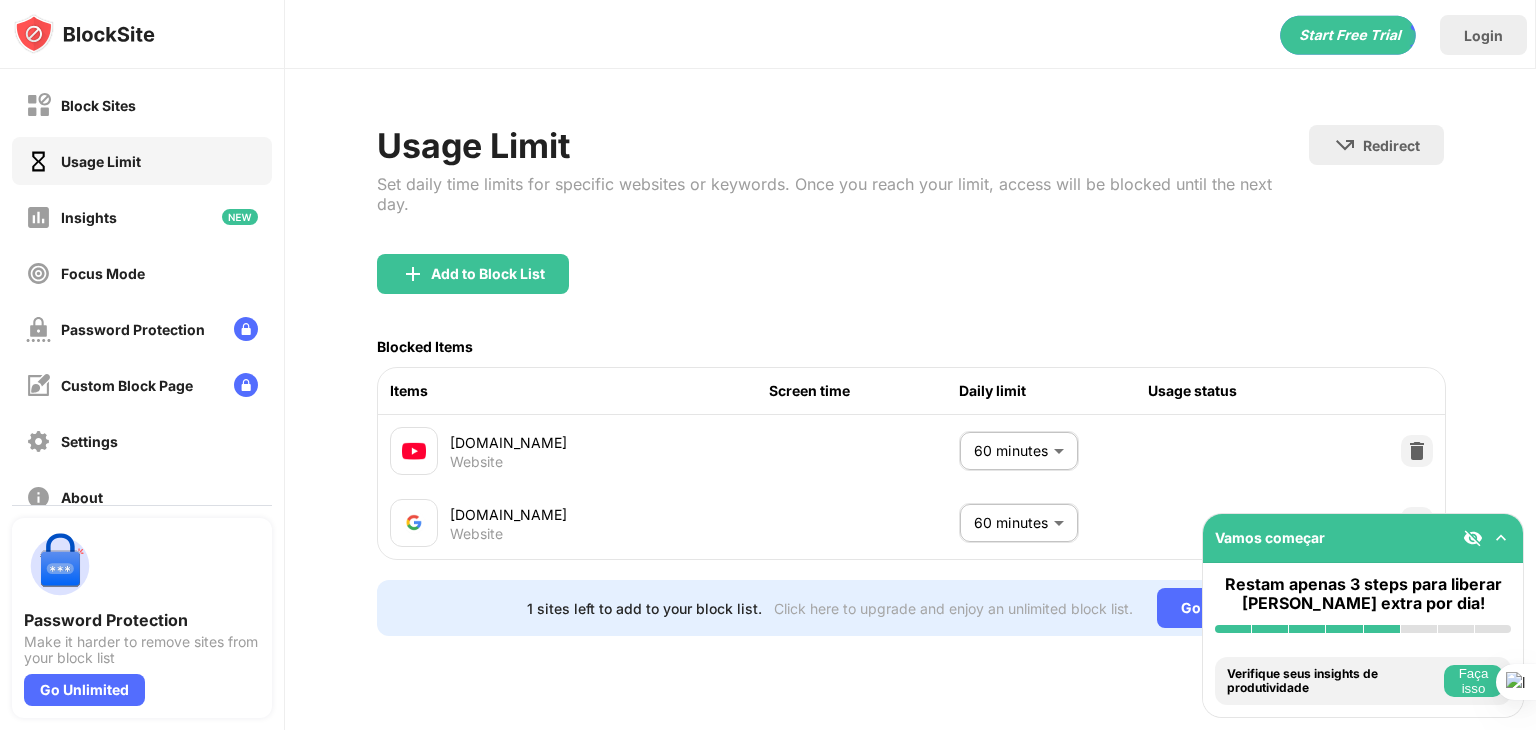 click on "Add to Block List" at bounding box center [910, 290] 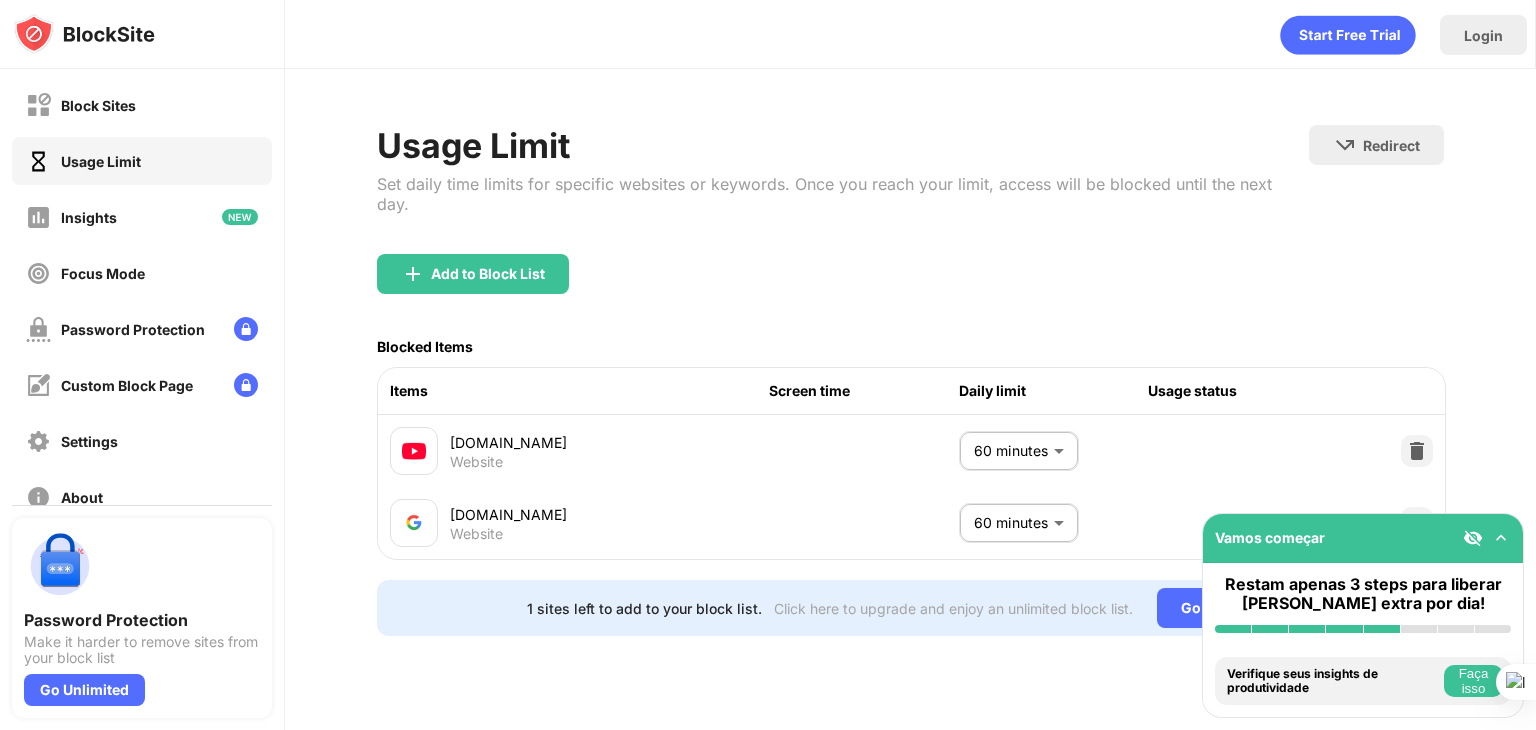 click on "Usage Limit Set daily time limits for specific websites or keywords. Once you reach your limit, access will be blocked until the next day. Redirect Choose a site to be redirected to when blocking is active Add to Block List Blocked Items Items Screen time Daily limit Usage status [DOMAIN_NAME] Website 60 minutes ** ​ [DOMAIN_NAME] Website 60 minutes ** ​ 1 sites left to add to your block list. Click here to upgrade and enjoy an unlimited block list. Go Unlimited" at bounding box center [910, 380] 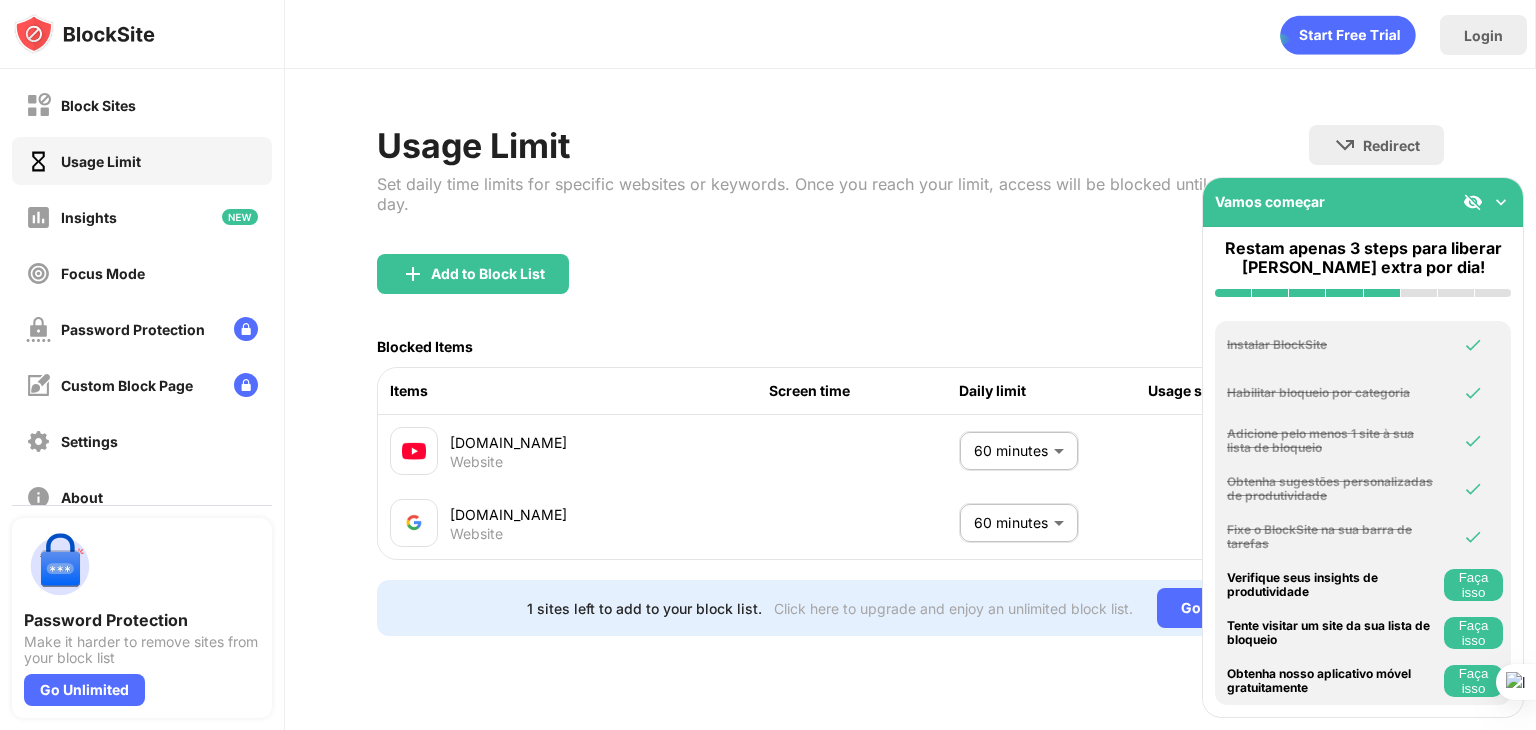 click at bounding box center [1473, 202] 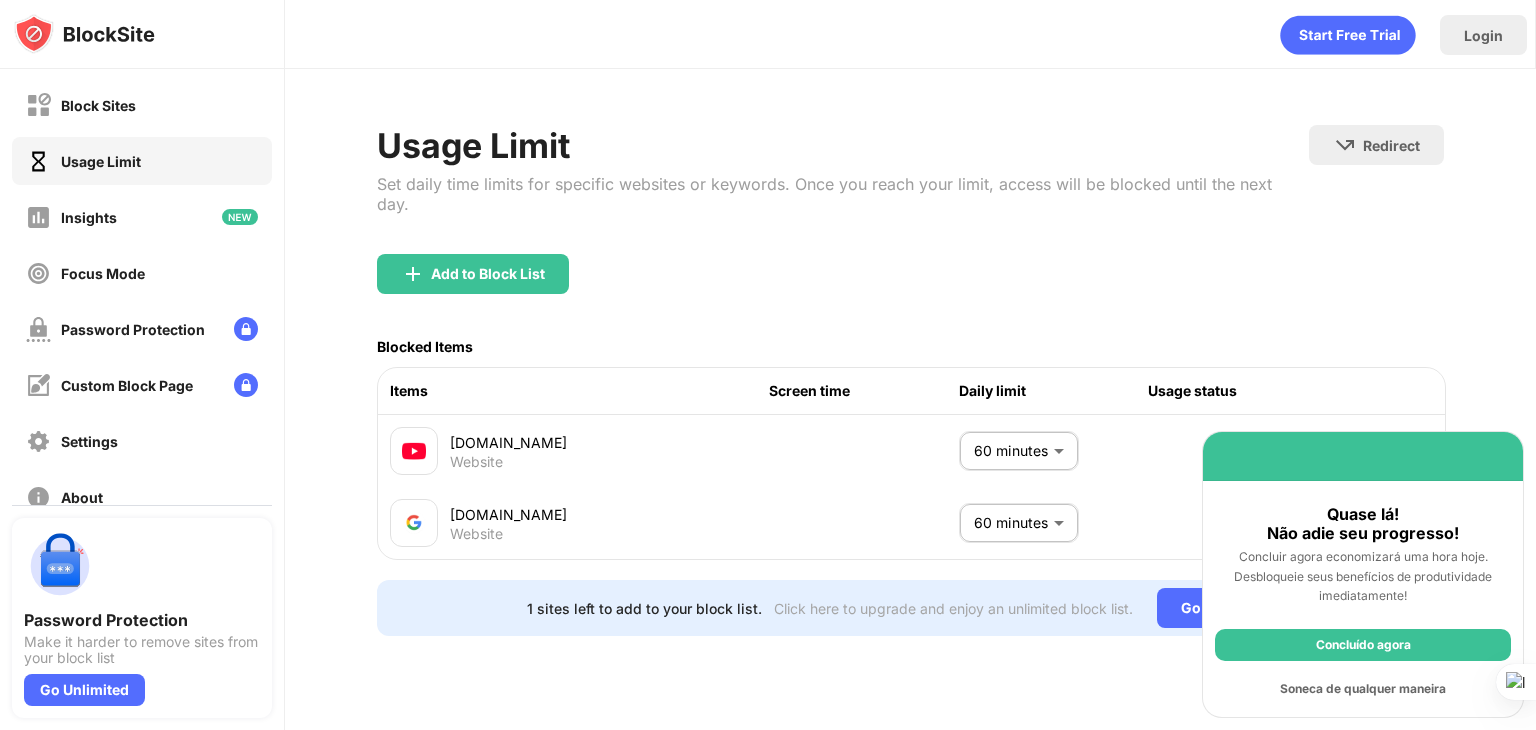 click on "Concluído agora" at bounding box center [1363, 645] 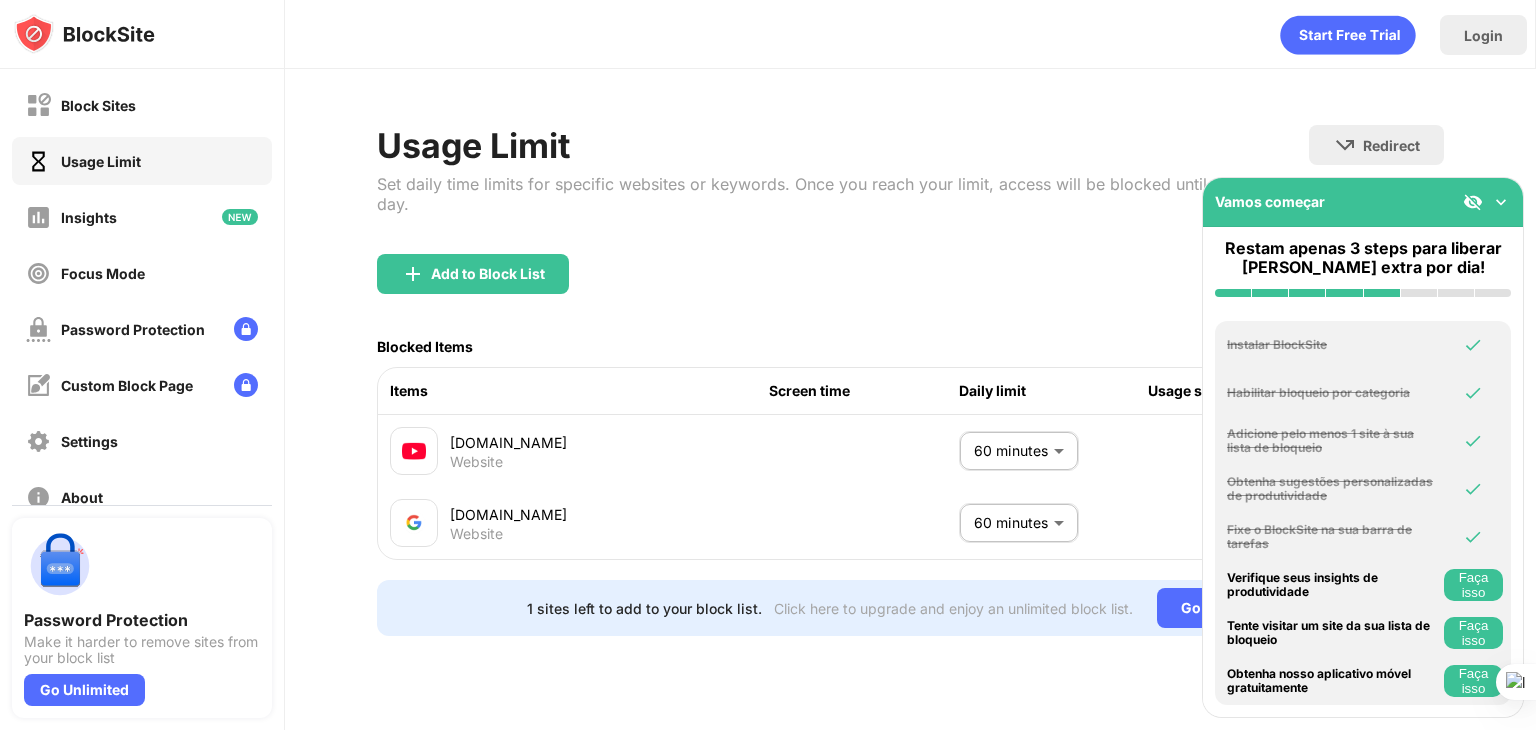 click on "1 sites left to add to your block list. Click here to upgrade and enjoy an unlimited block list. Go Unlimited" at bounding box center (910, 608) 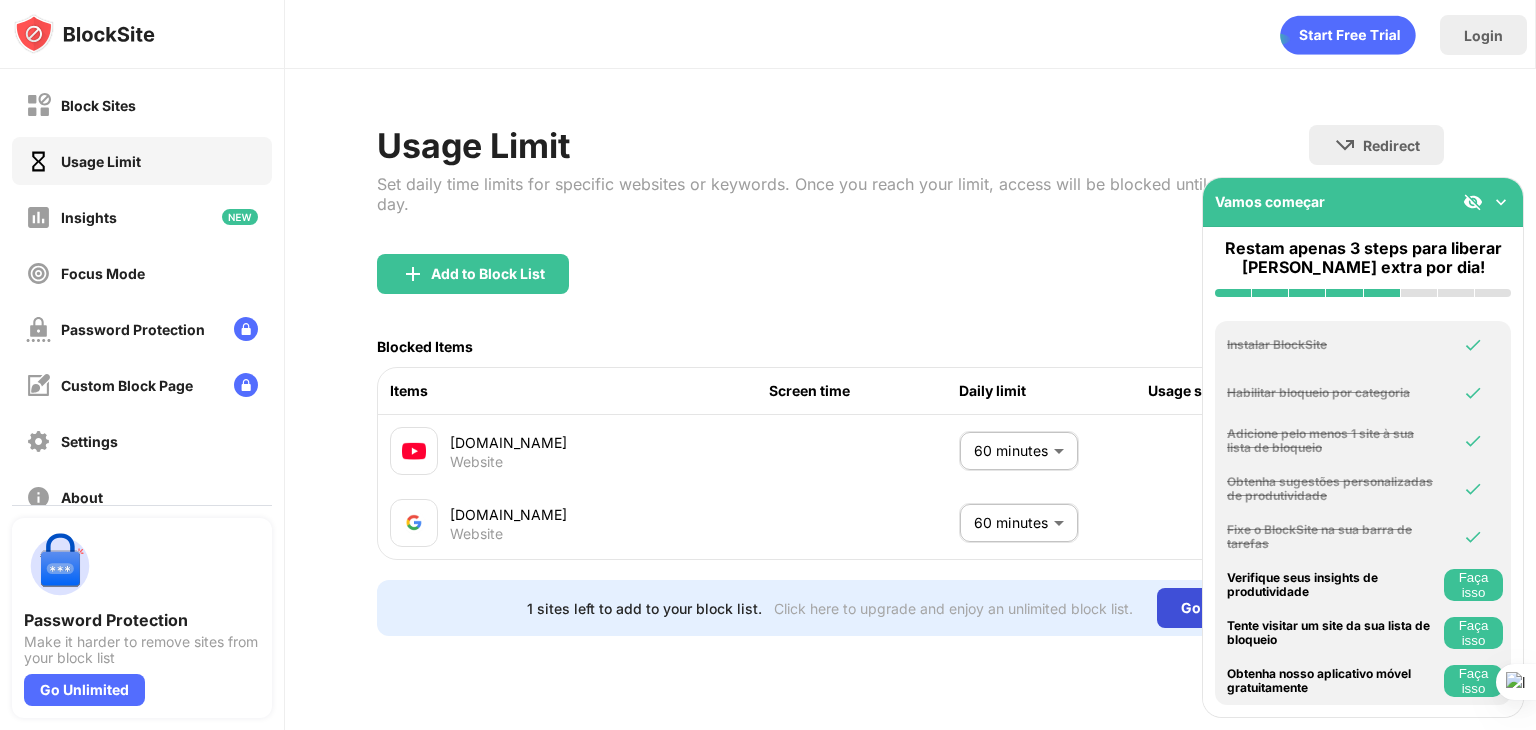 click on "Go Unlimited" at bounding box center [1225, 608] 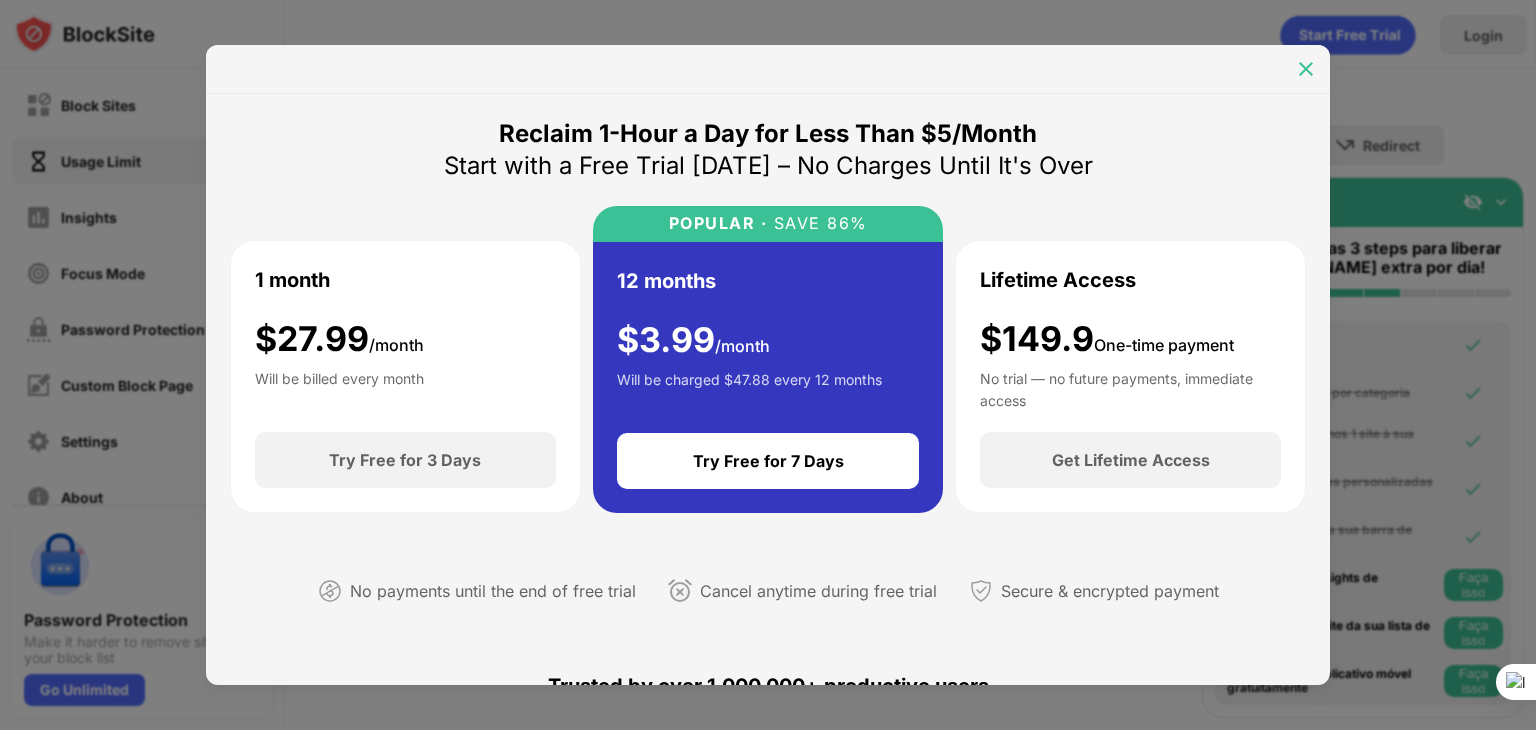 click at bounding box center (1306, 69) 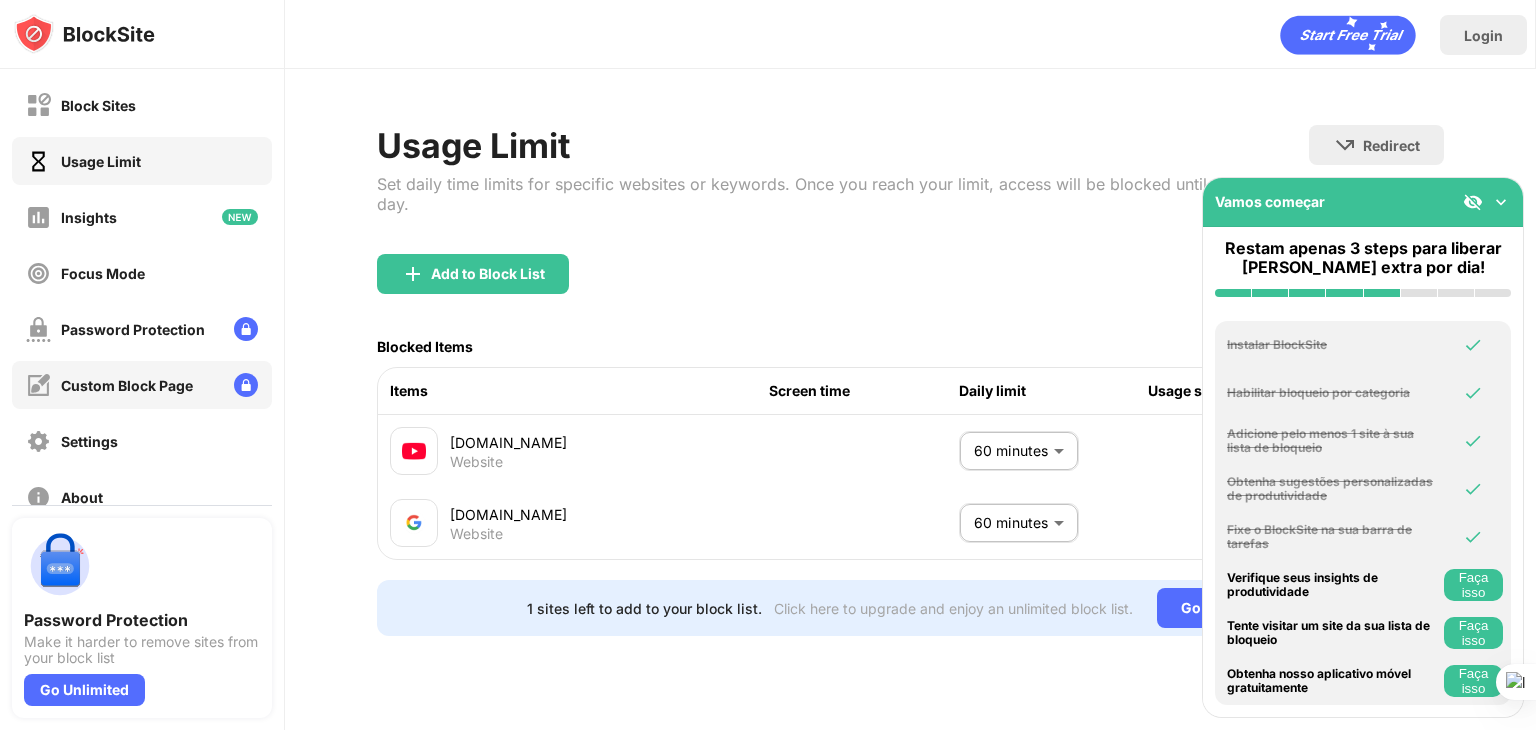 click on "Custom Block Page" at bounding box center [127, 385] 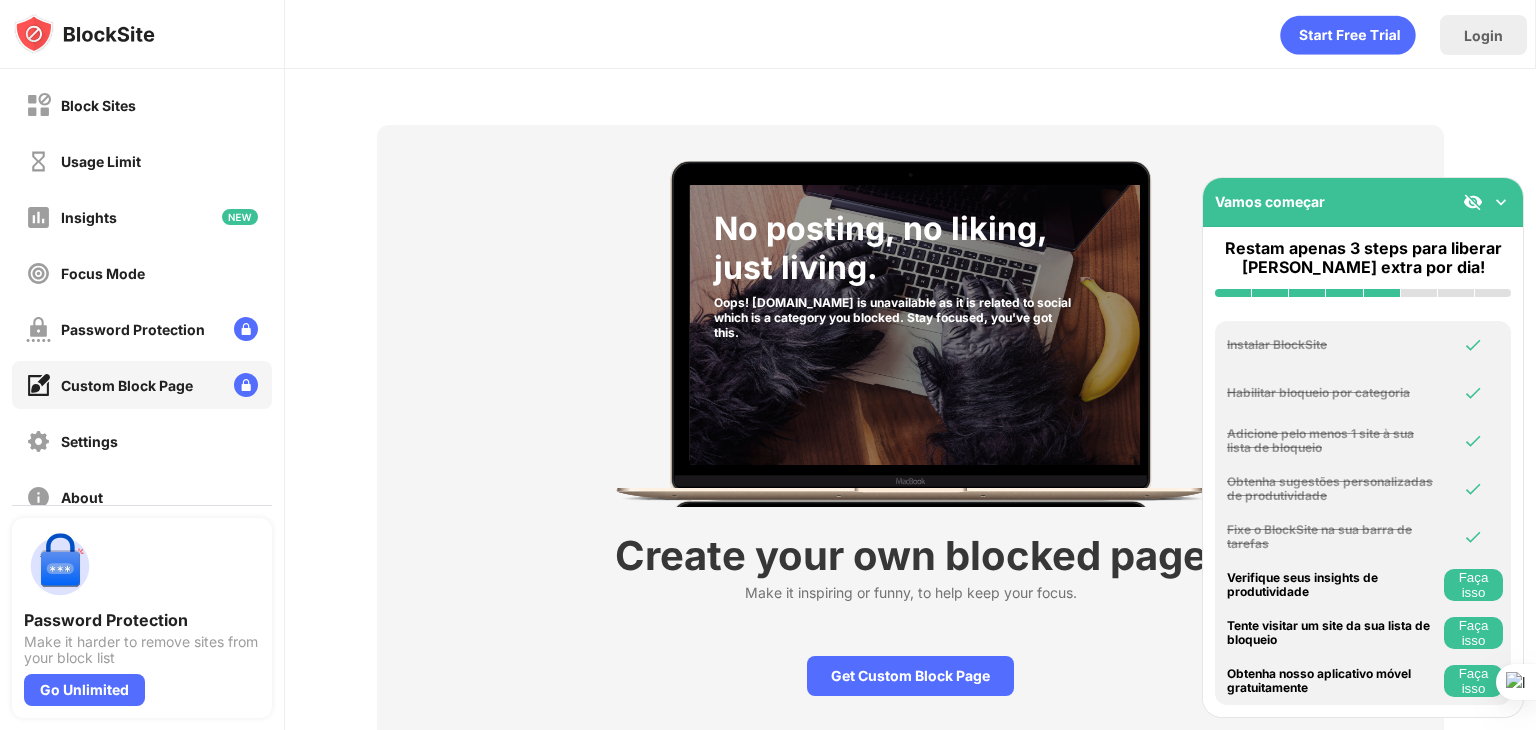 scroll, scrollTop: 84, scrollLeft: 0, axis: vertical 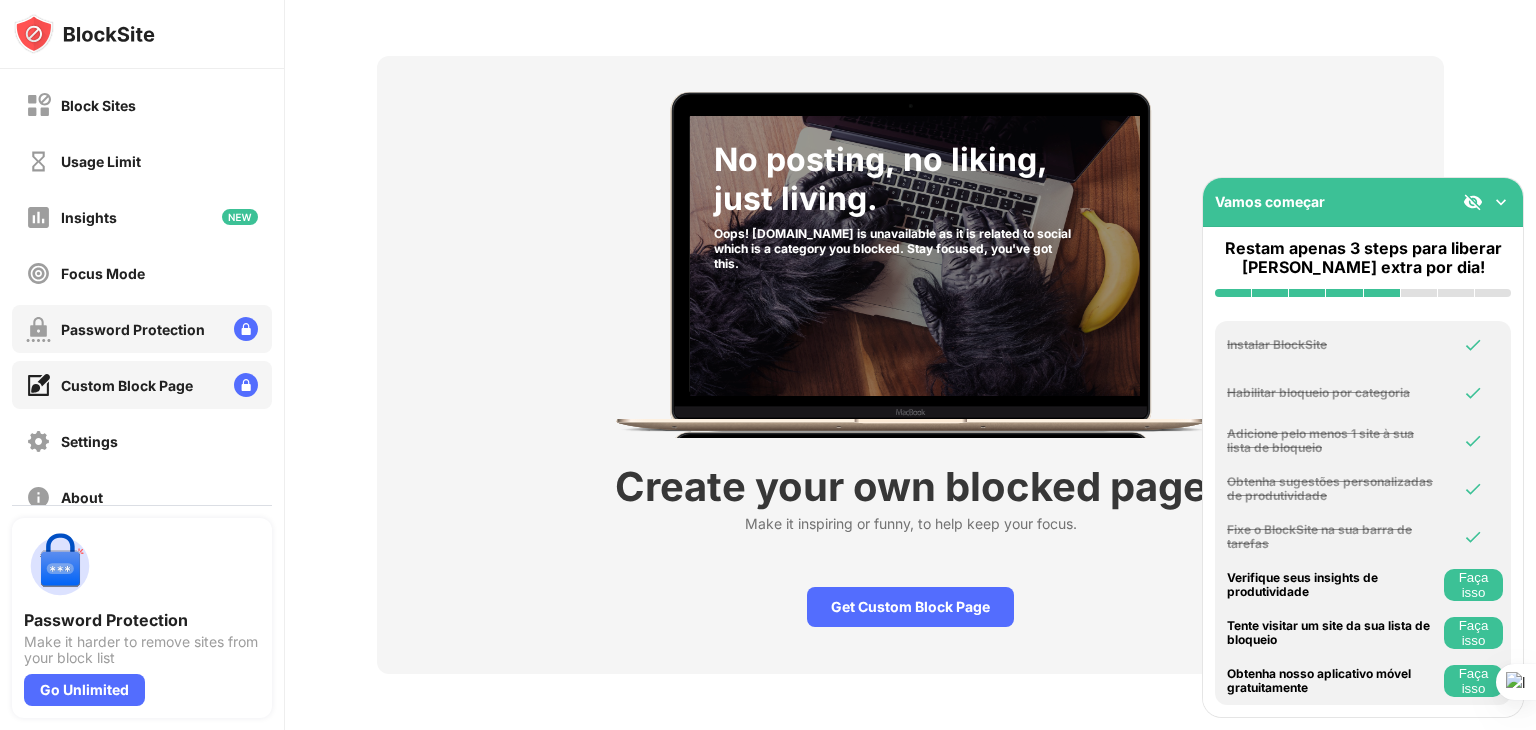 click on "Password Protection" at bounding box center (133, 329) 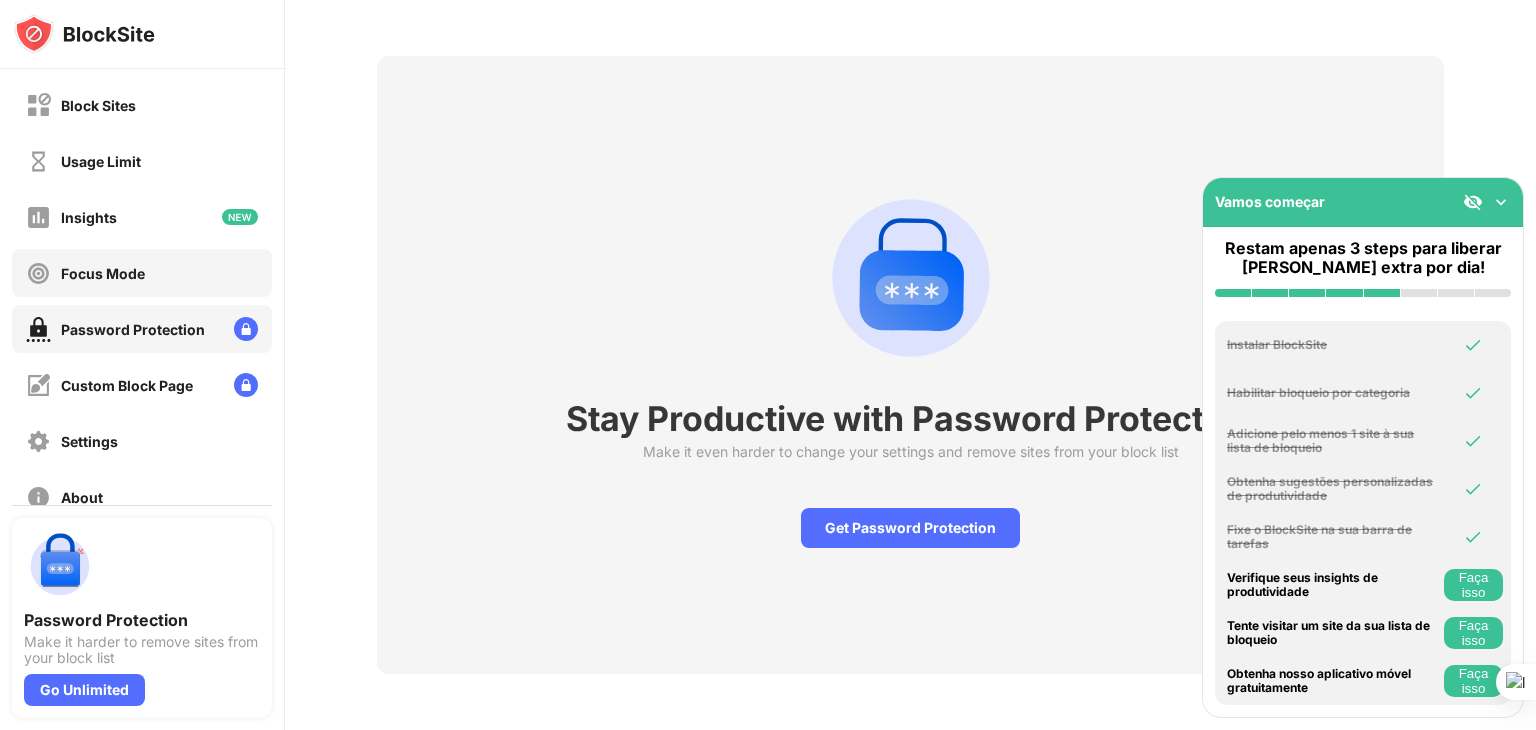click on "Focus Mode" at bounding box center (103, 273) 